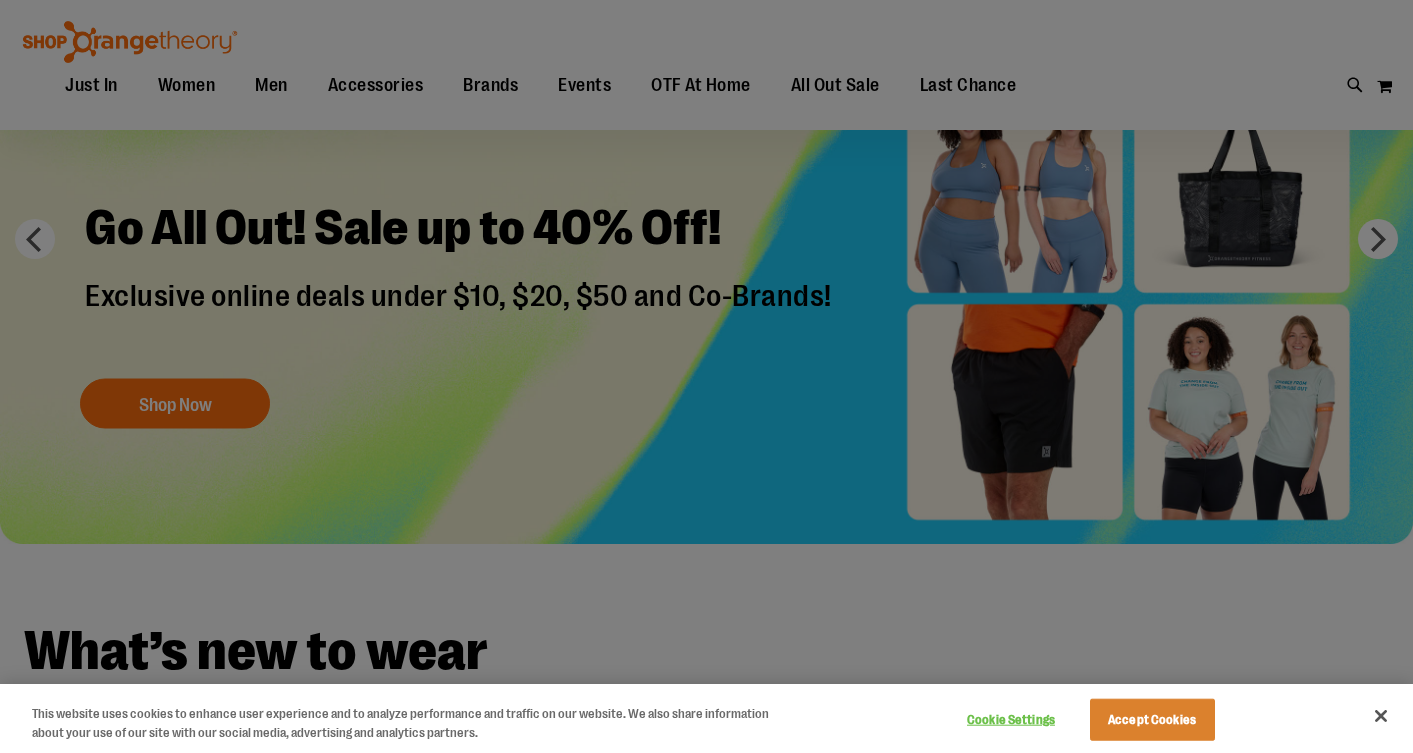 scroll, scrollTop: 176, scrollLeft: 0, axis: vertical 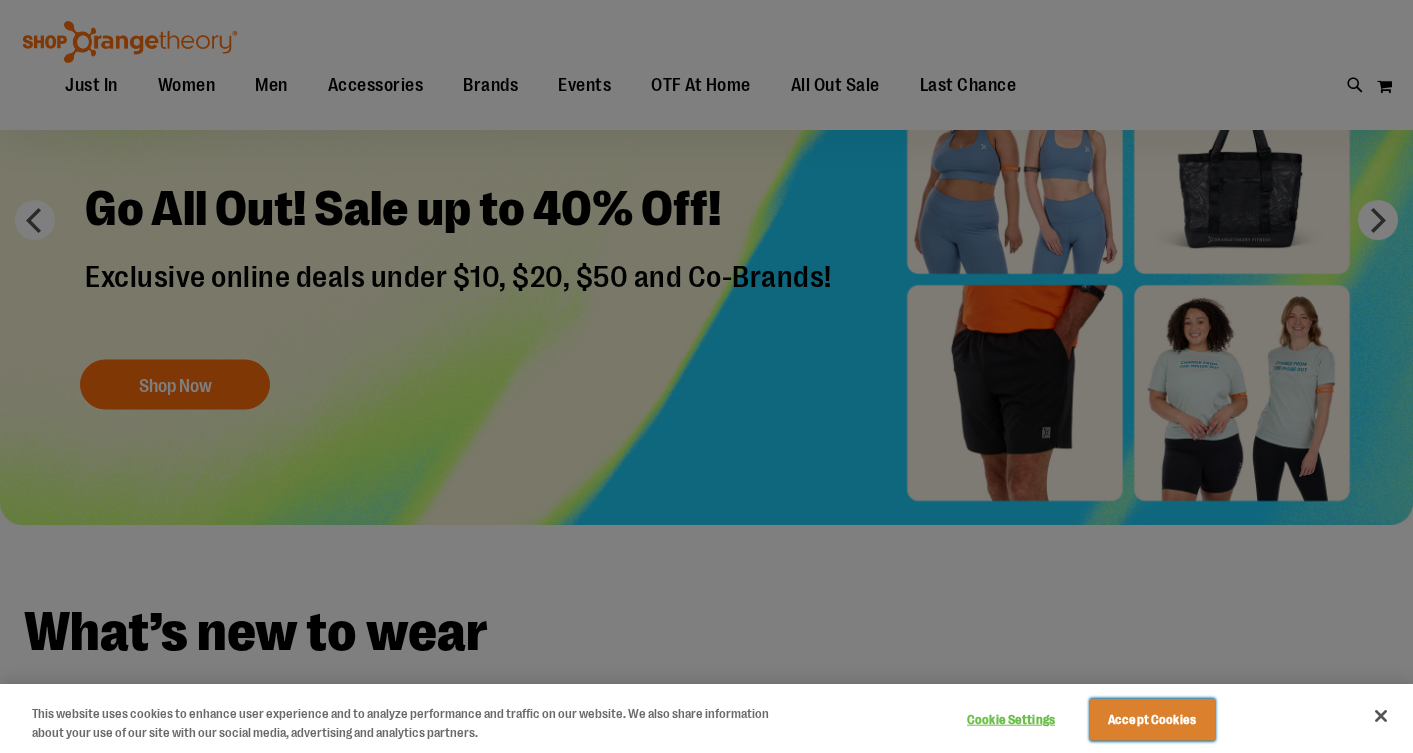 click on "Accept Cookies" at bounding box center [1152, 720] 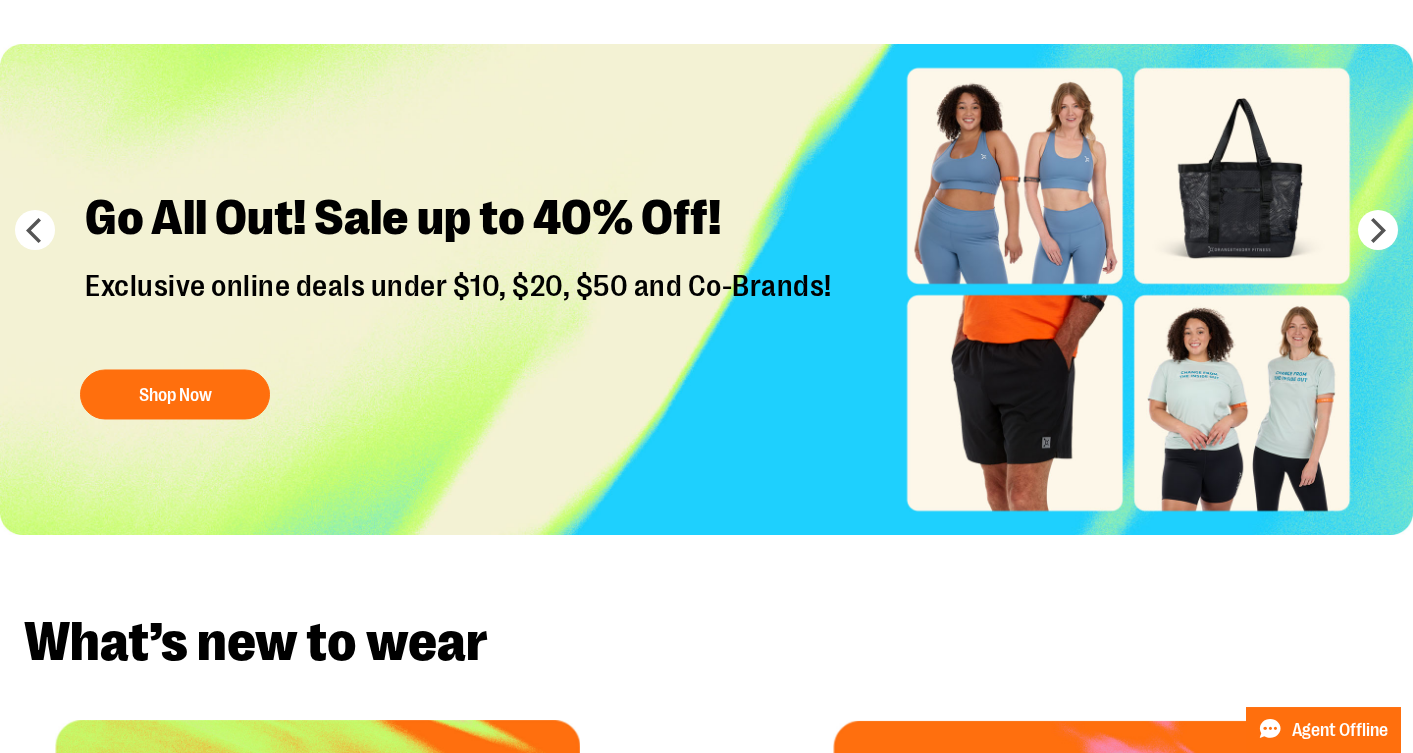 scroll, scrollTop: 0, scrollLeft: 0, axis: both 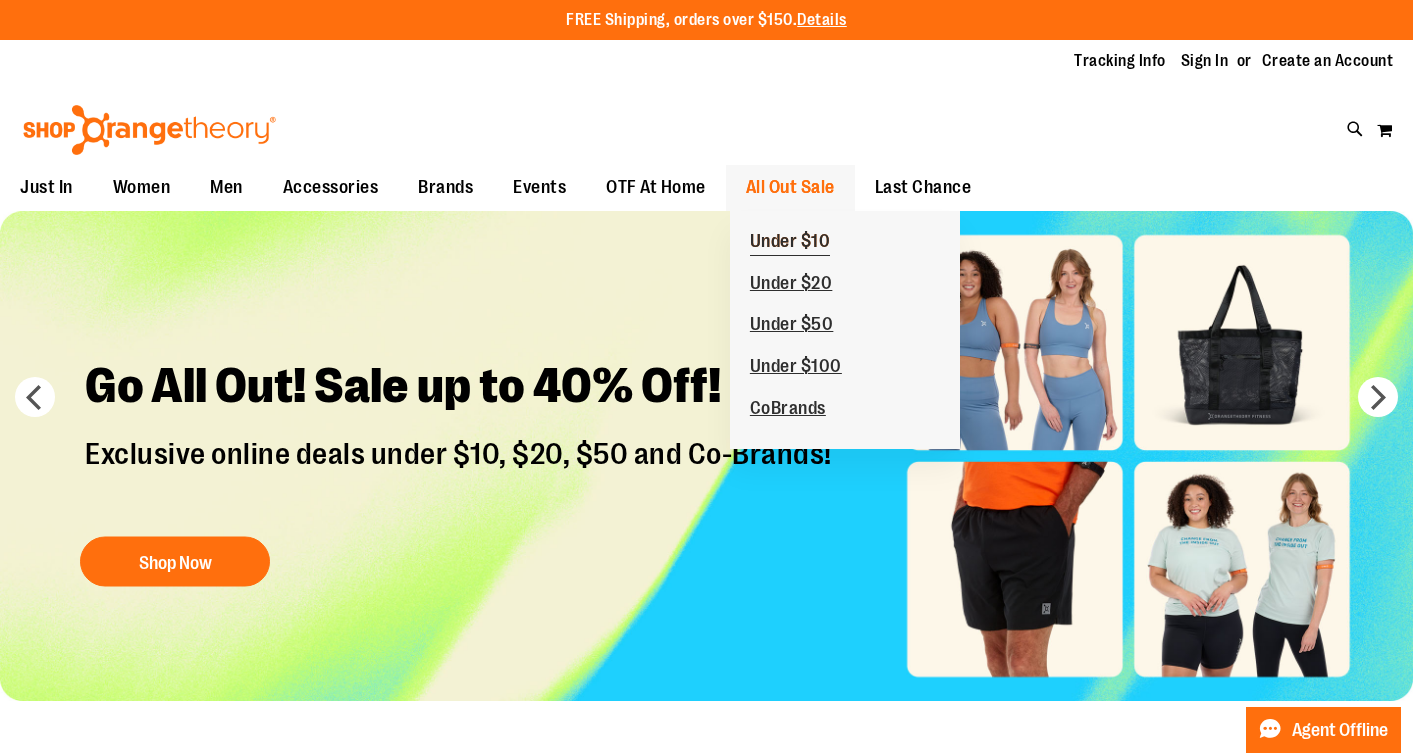 click on "Under $10" at bounding box center (790, 243) 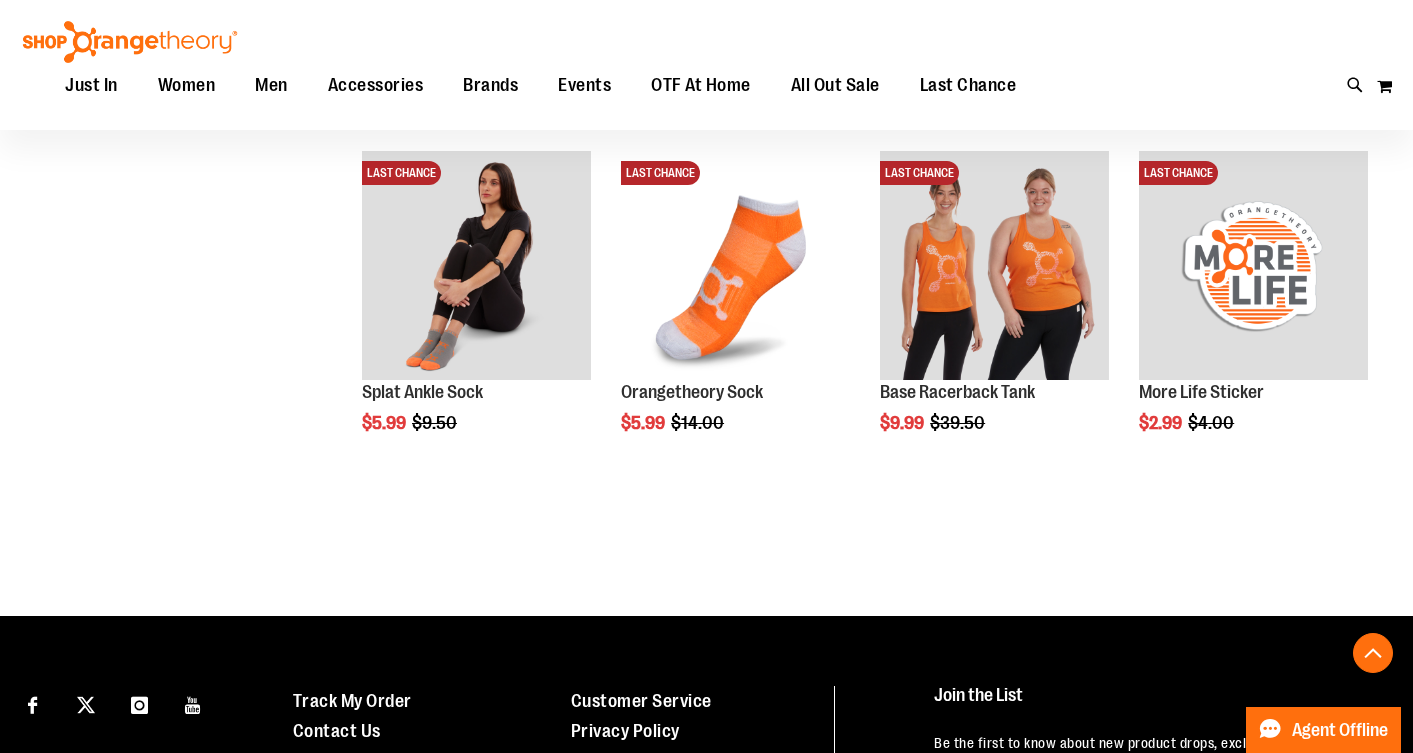scroll, scrollTop: 728, scrollLeft: 0, axis: vertical 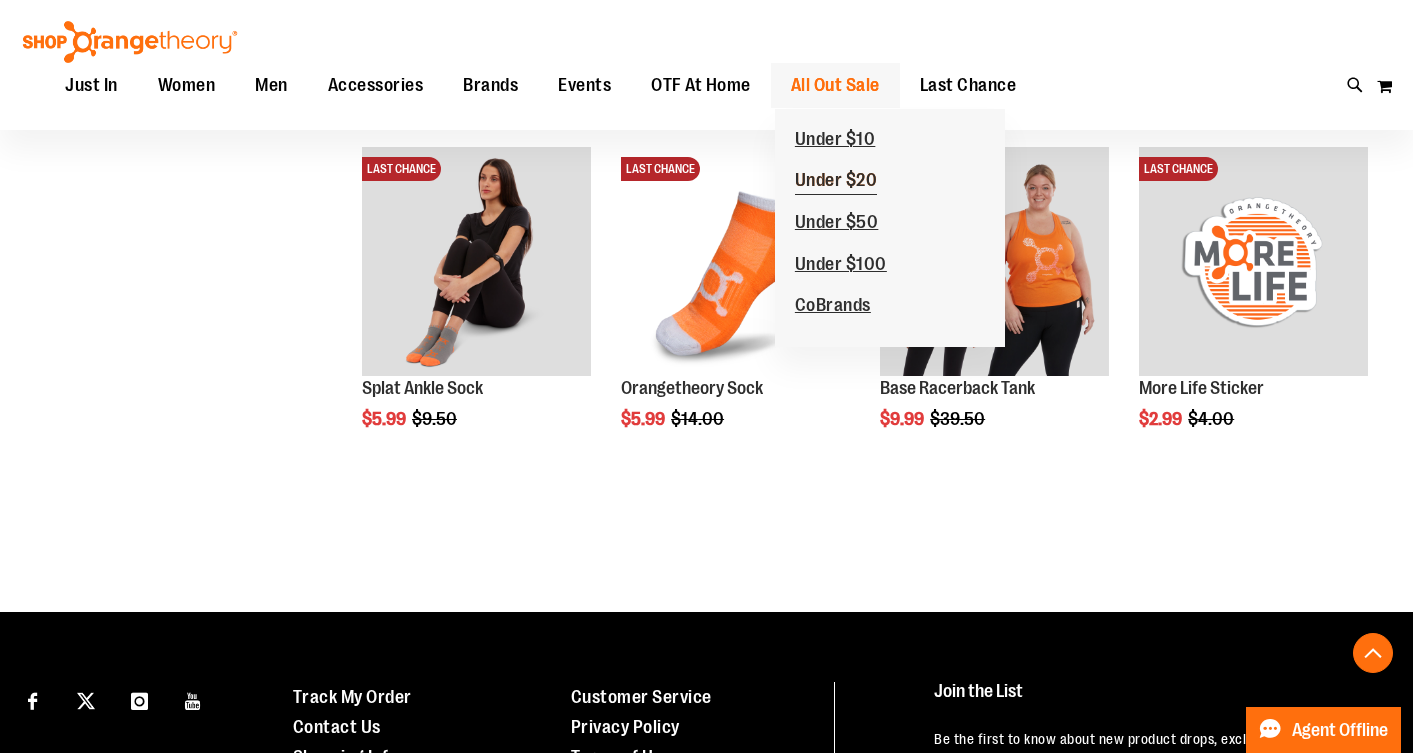 click on "Under $20" at bounding box center (836, 182) 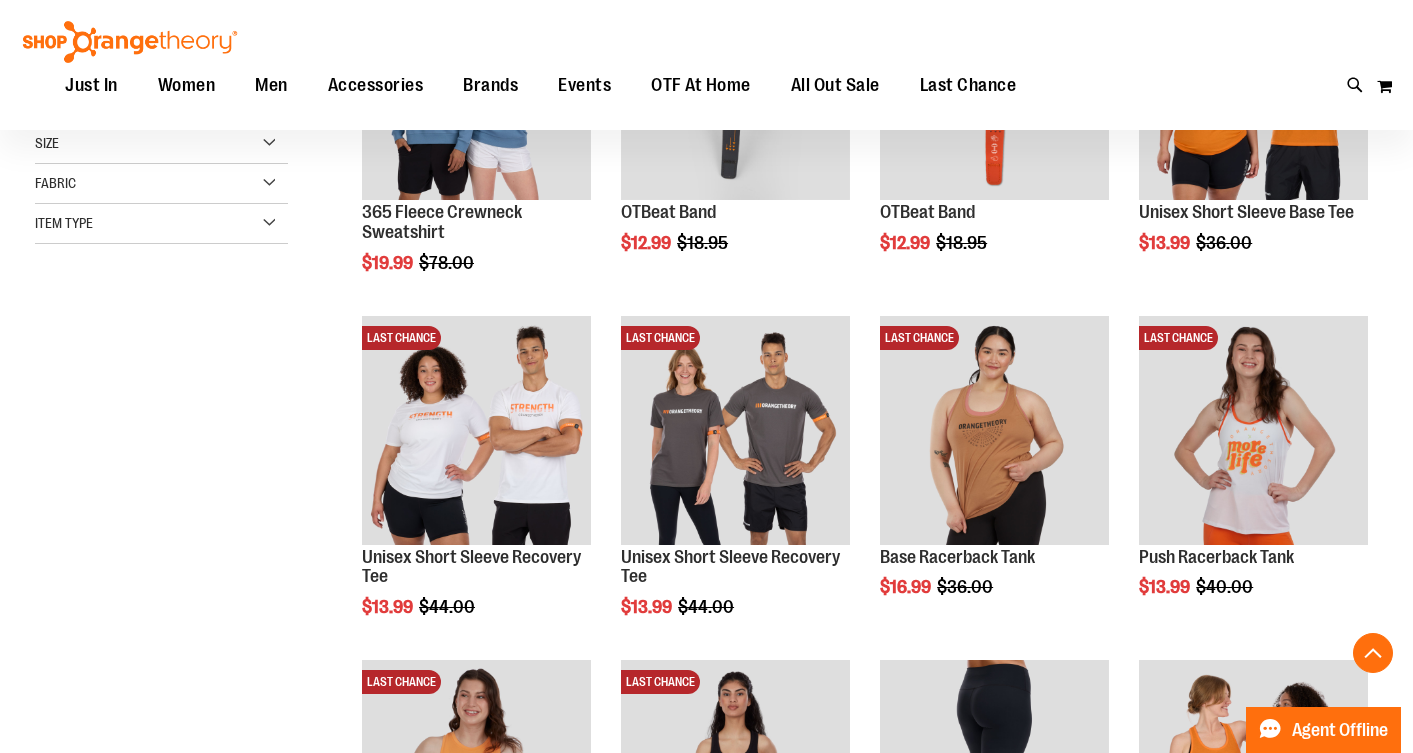 scroll, scrollTop: 631, scrollLeft: 0, axis: vertical 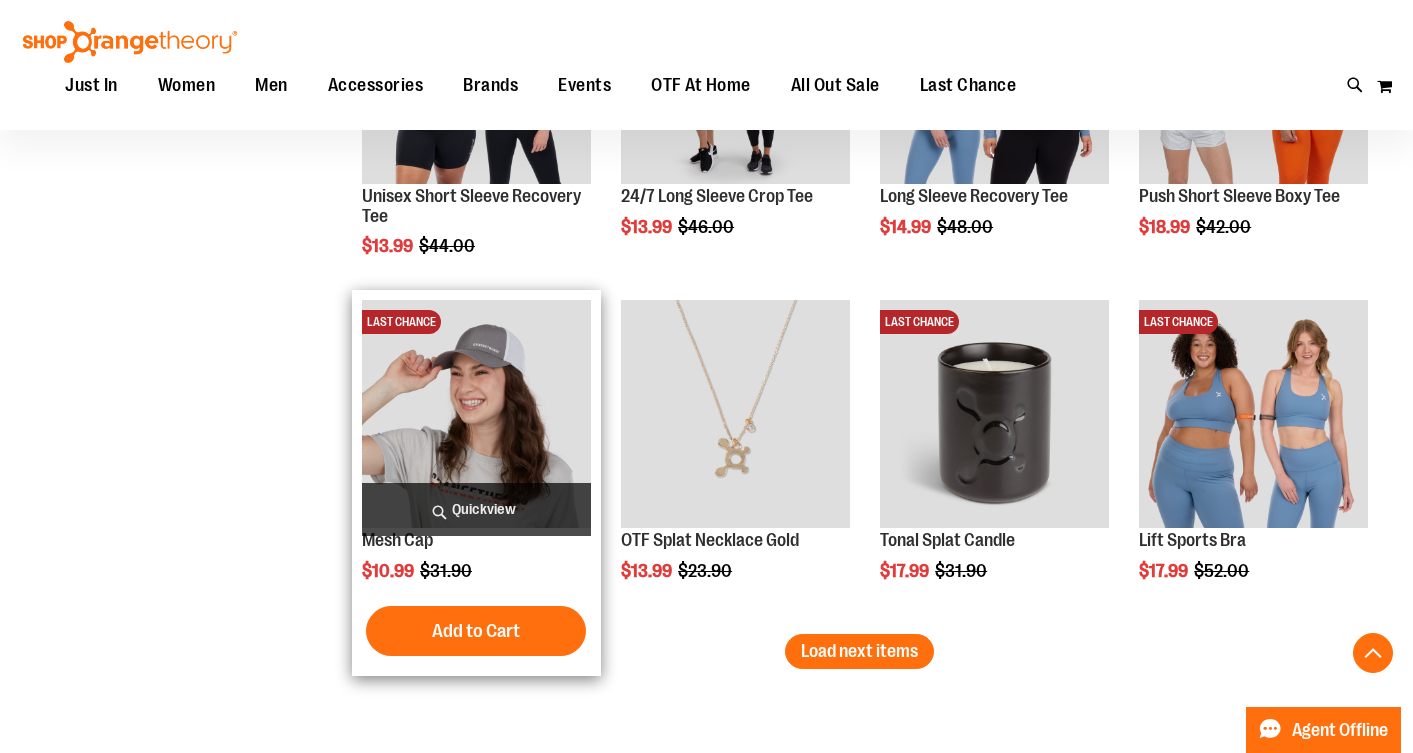 click at bounding box center [476, 414] 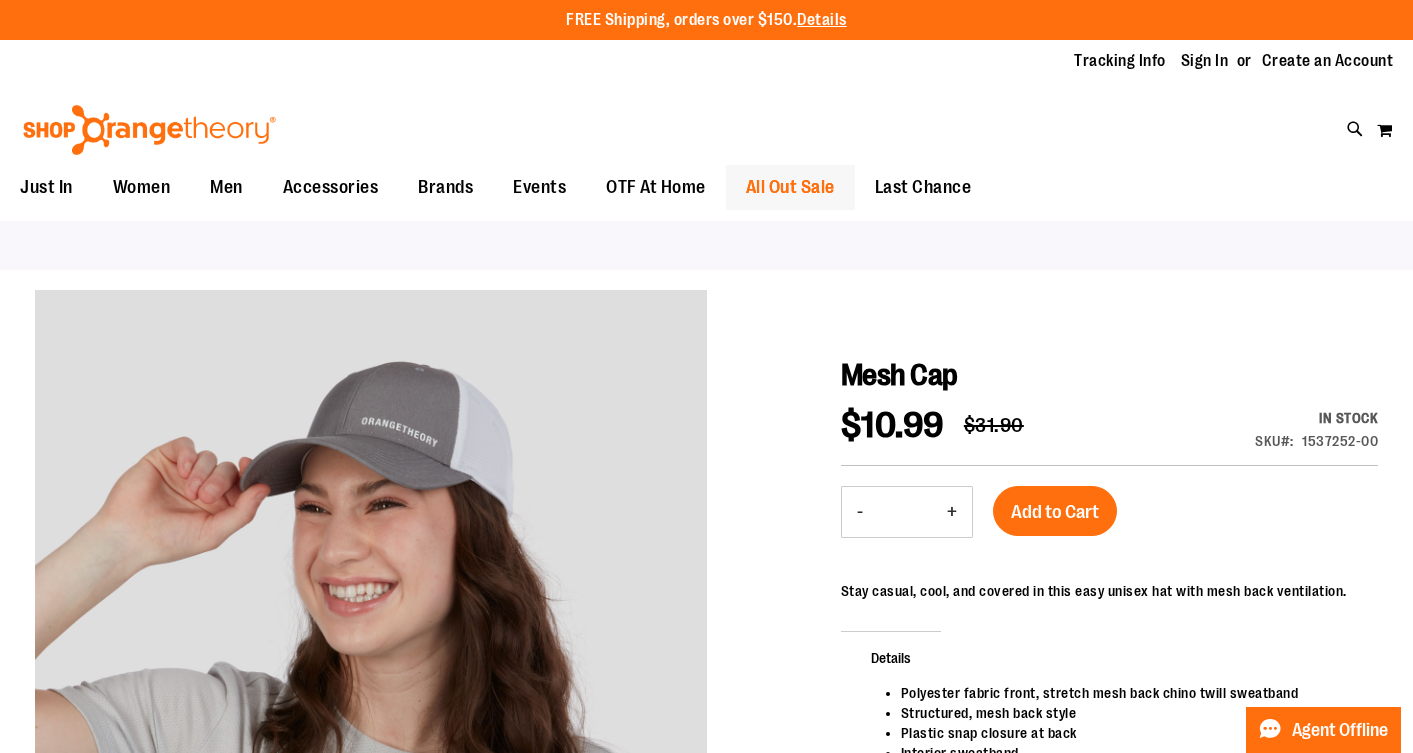 scroll, scrollTop: 0, scrollLeft: 0, axis: both 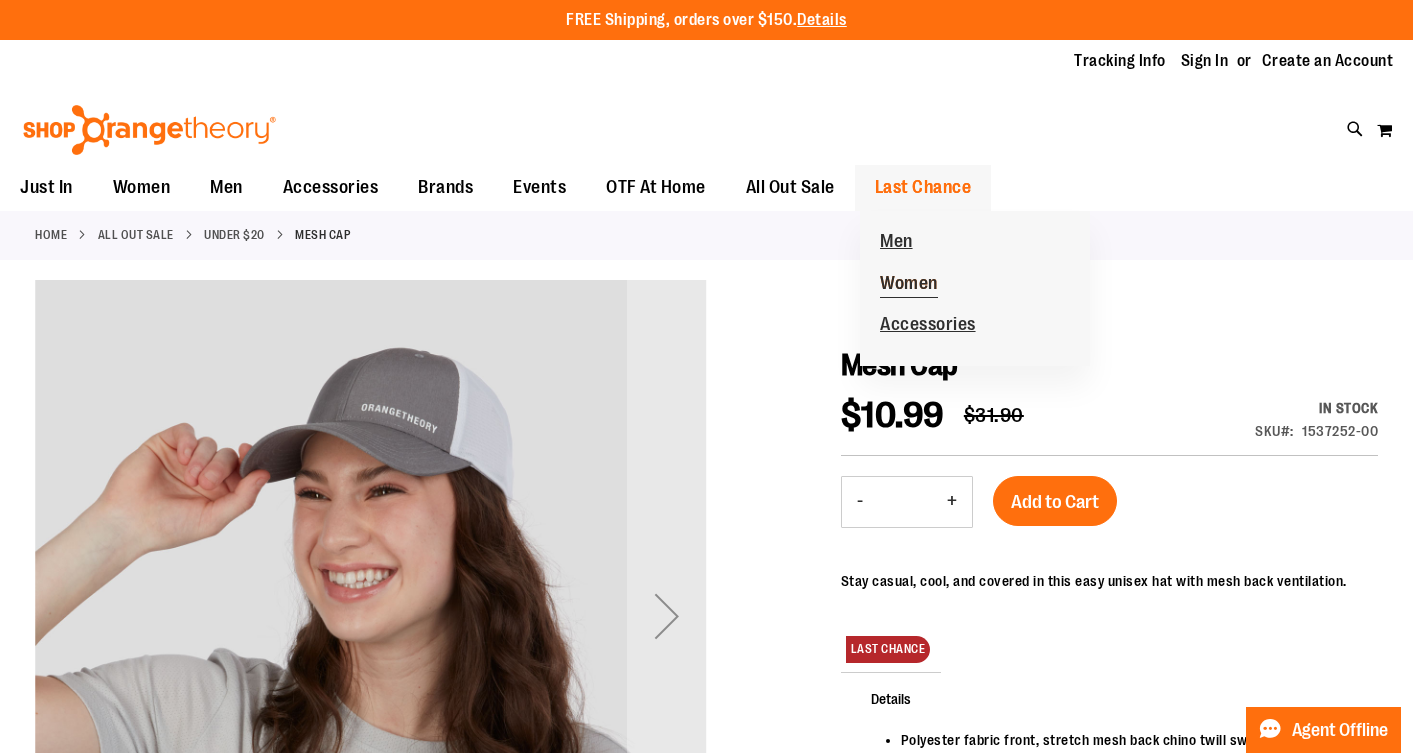 click on "Women" at bounding box center (909, 285) 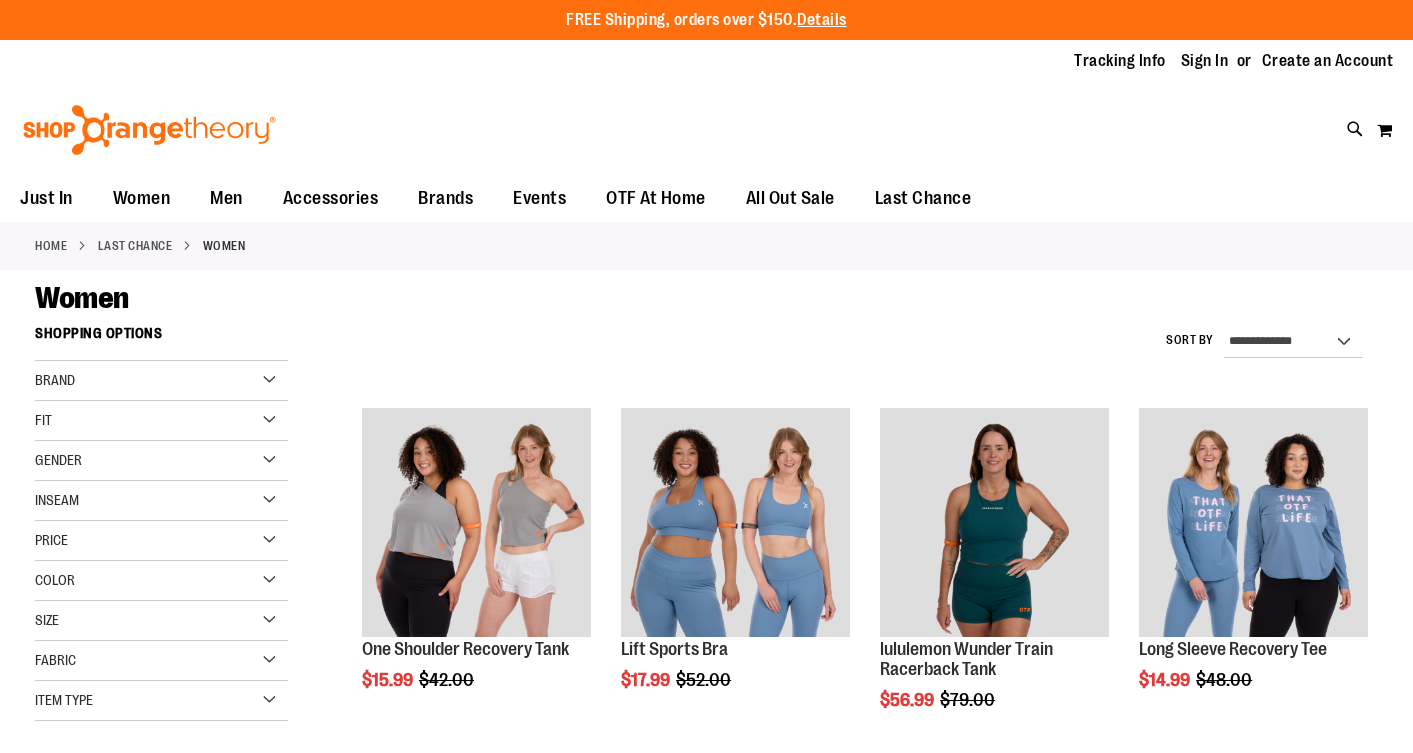scroll, scrollTop: 0, scrollLeft: 0, axis: both 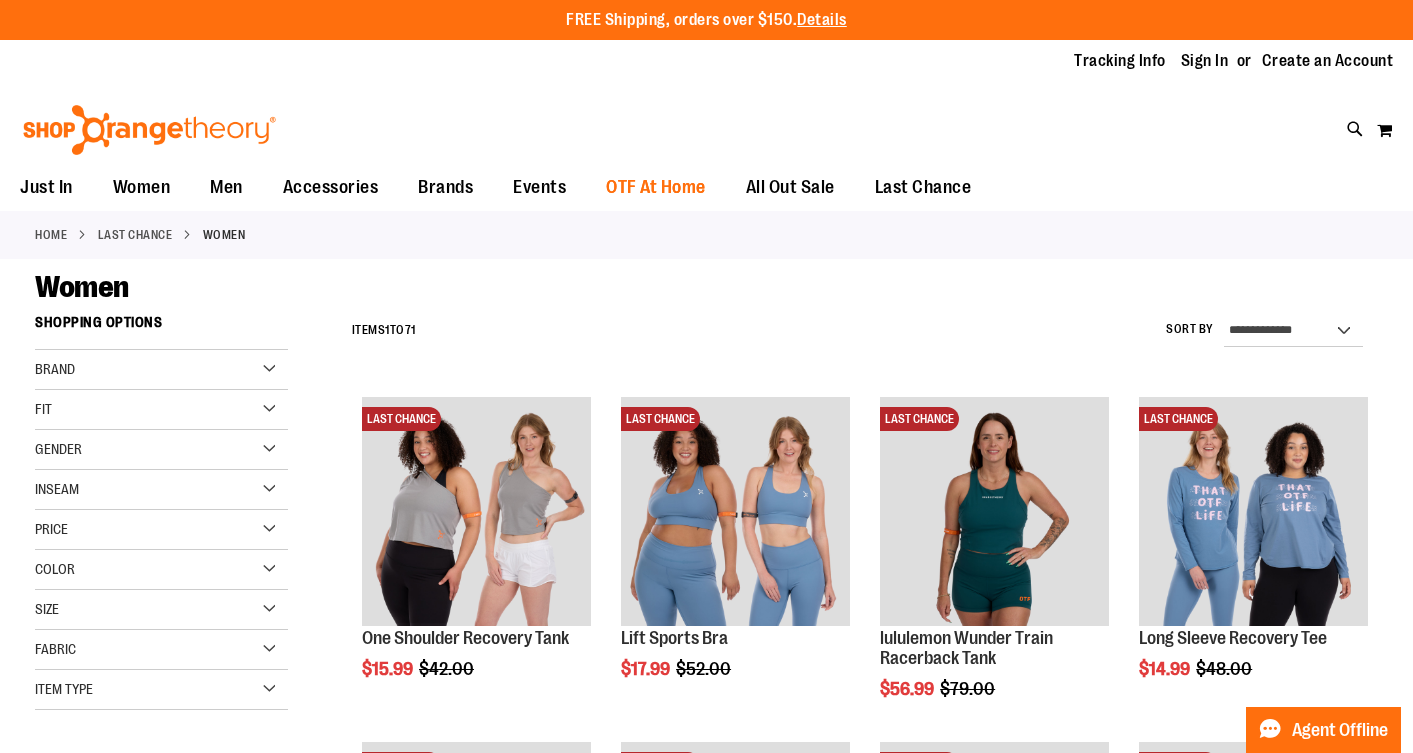 click on "OTF At Home" at bounding box center (656, 187) 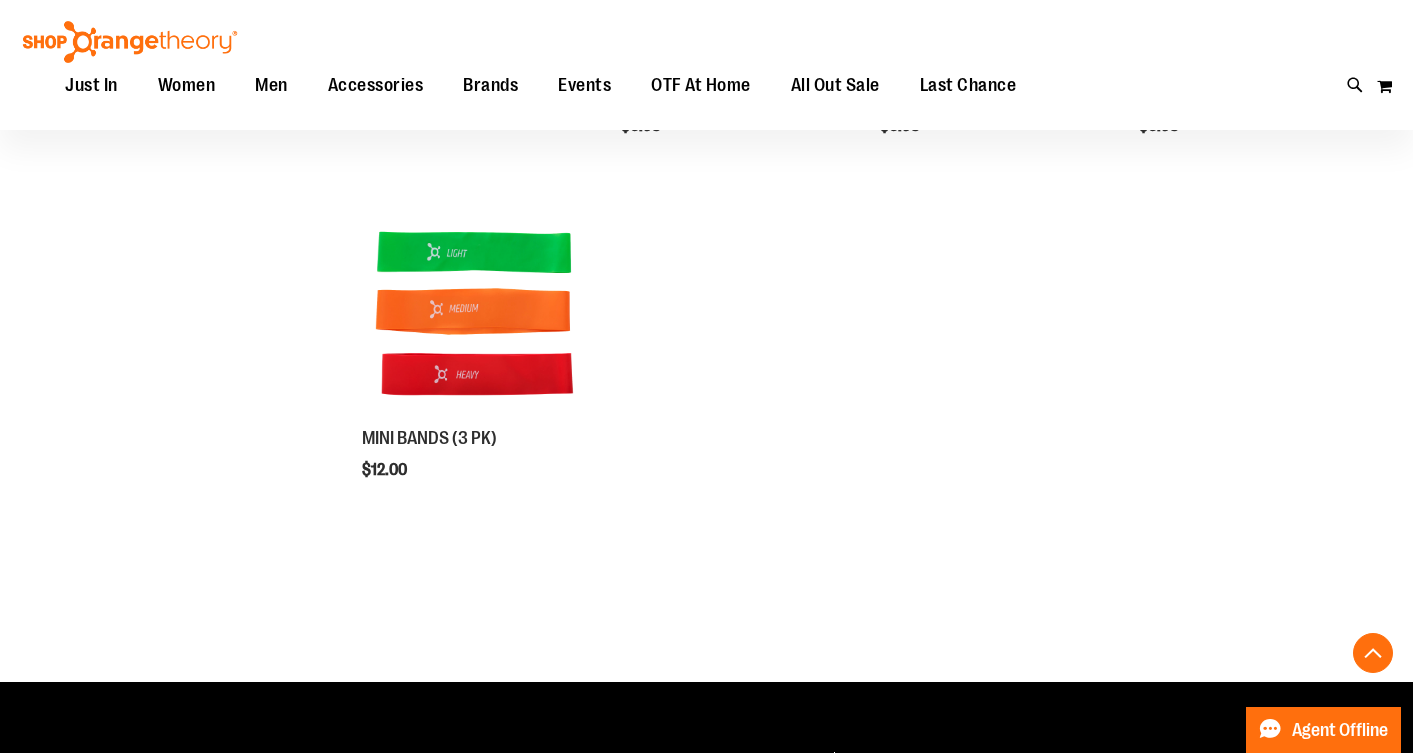scroll, scrollTop: 0, scrollLeft: 0, axis: both 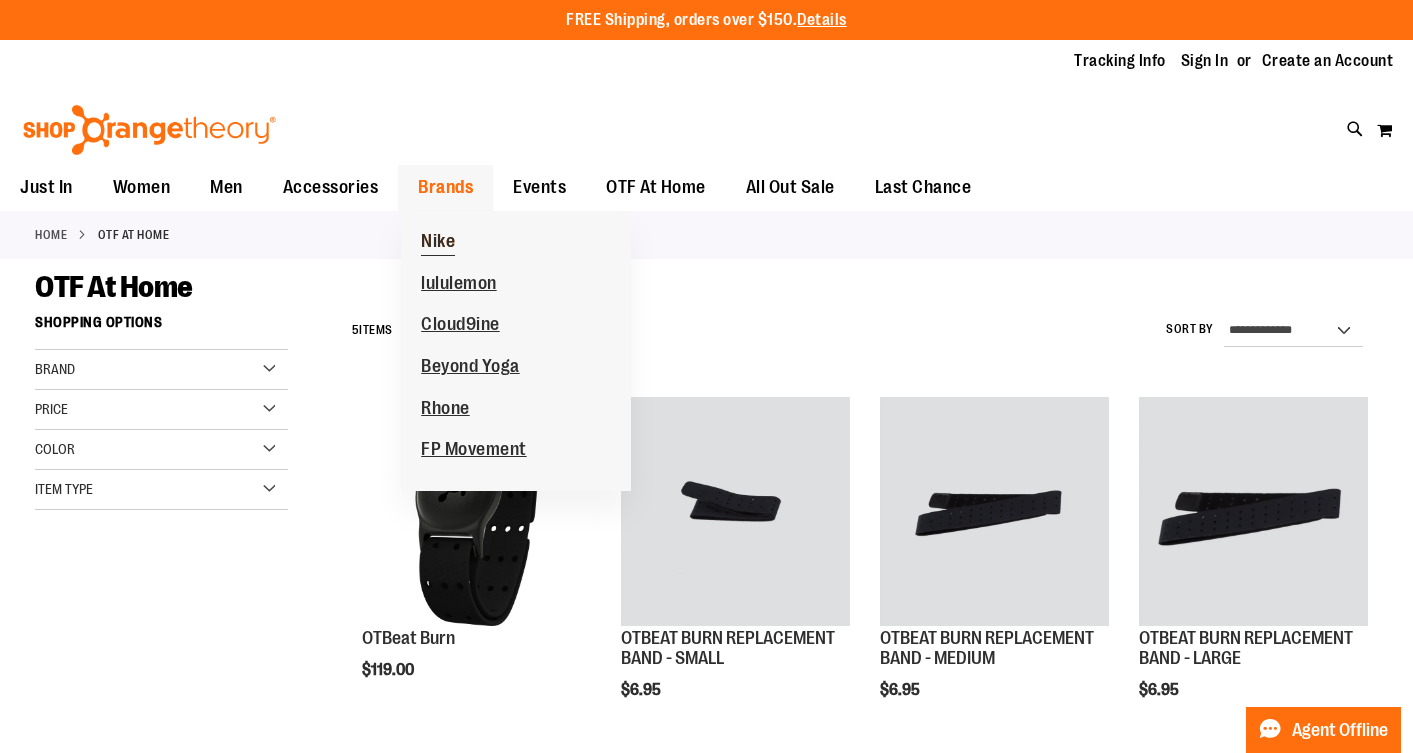 click on "Nike" at bounding box center [438, 243] 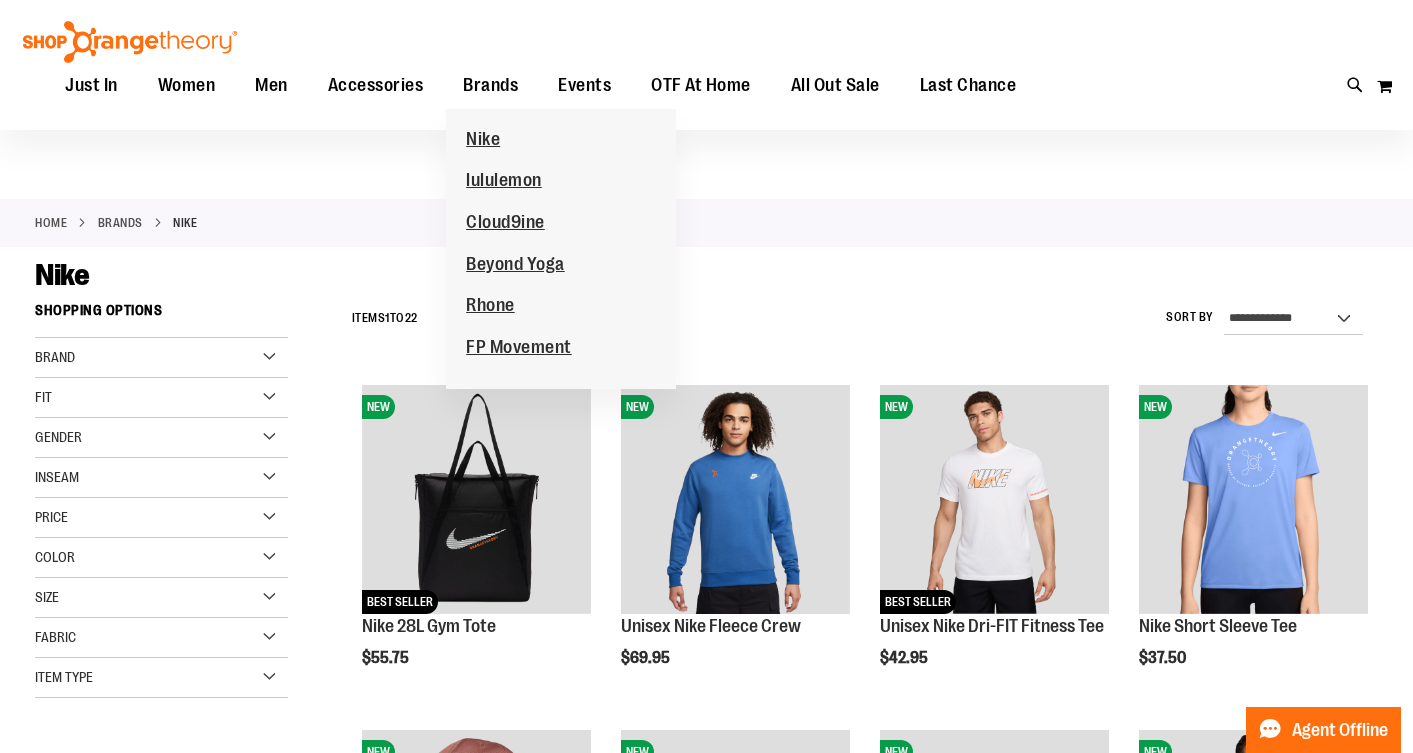 scroll, scrollTop: 13, scrollLeft: 0, axis: vertical 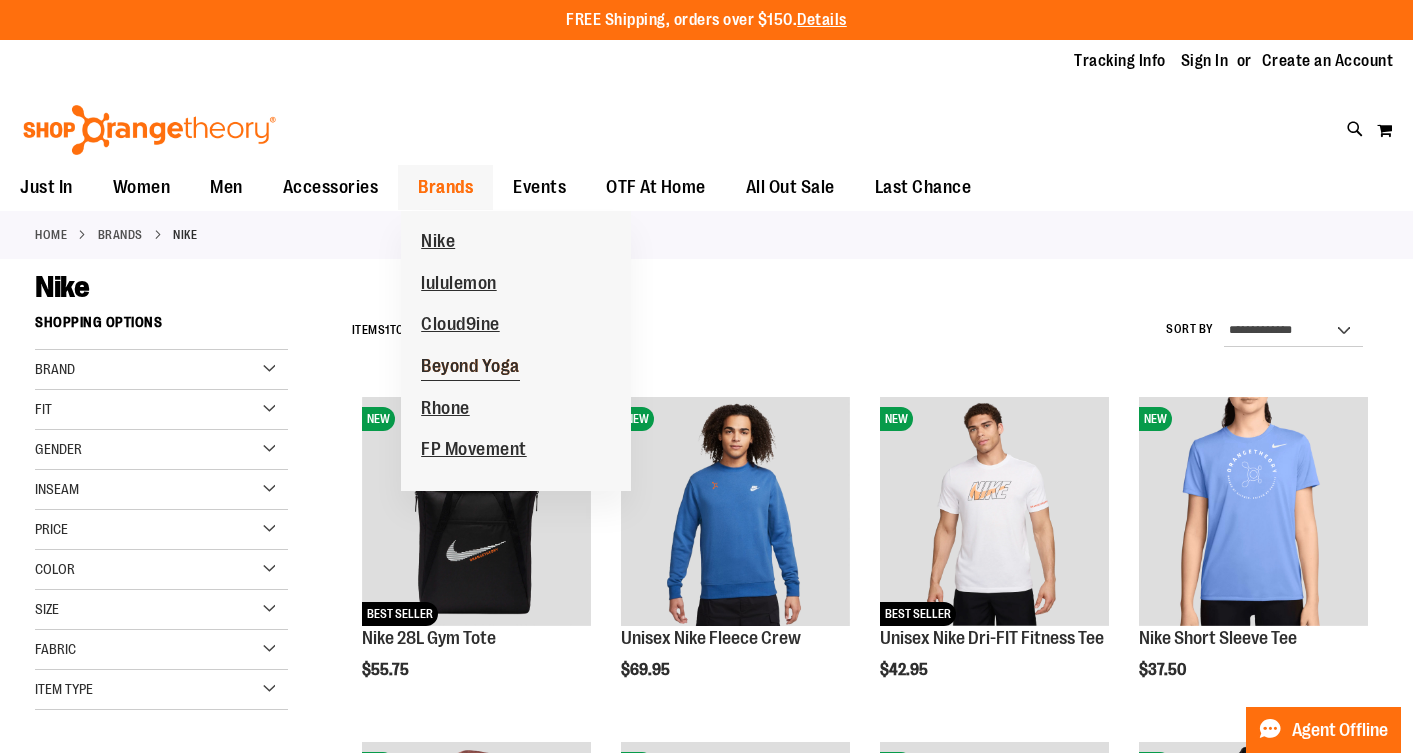 click on "Beyond Yoga" at bounding box center (470, 368) 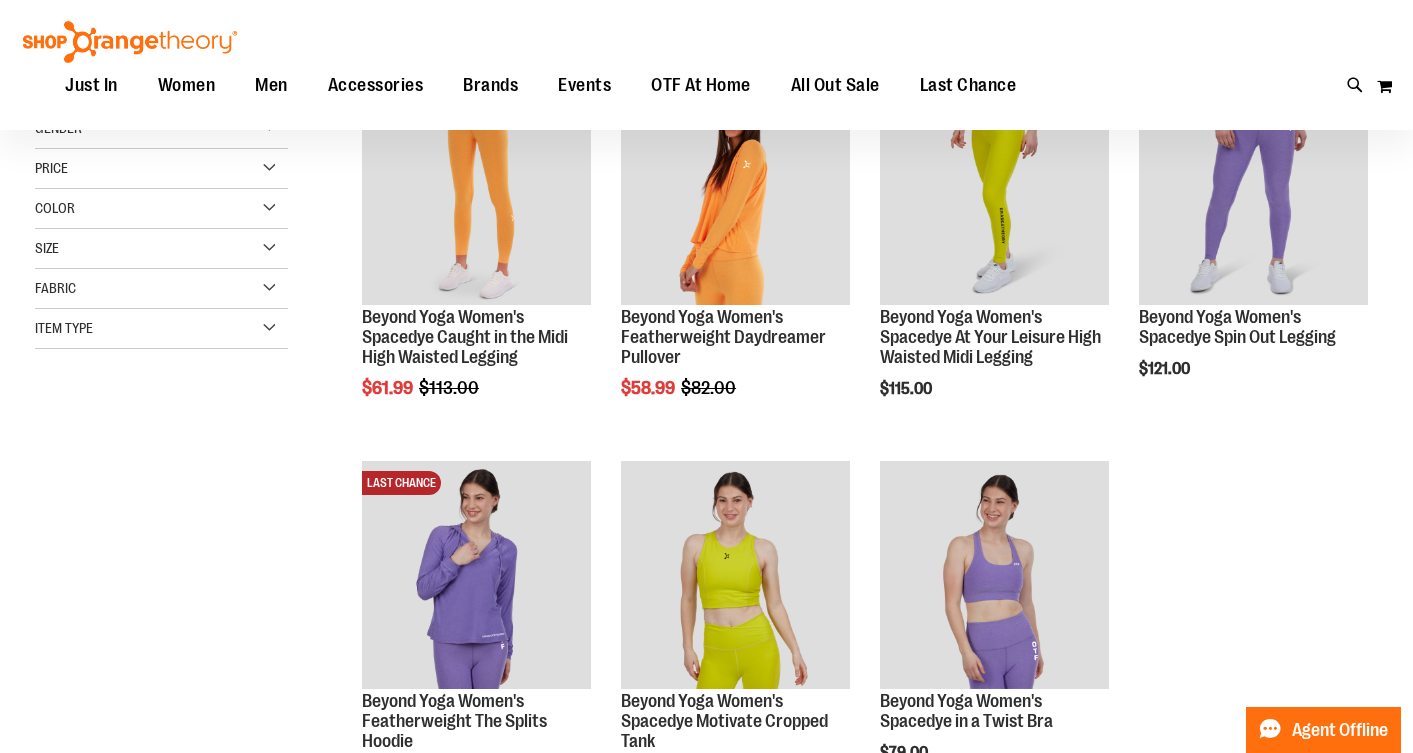 scroll, scrollTop: 0, scrollLeft: 0, axis: both 